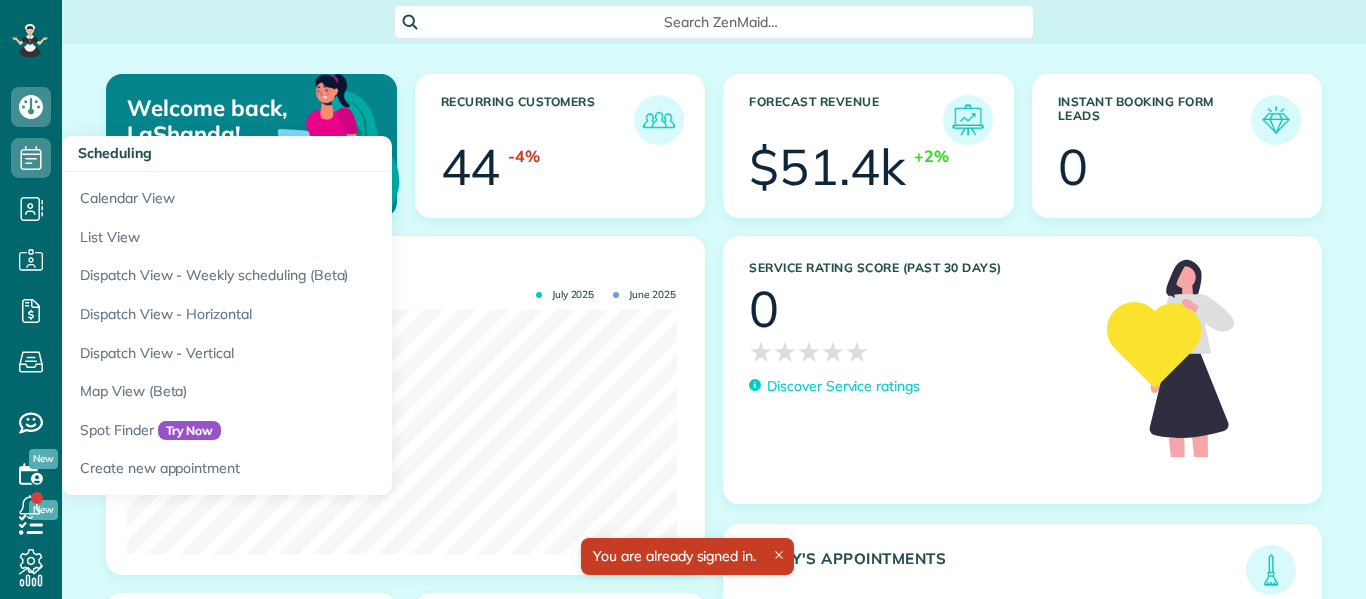 scroll, scrollTop: 0, scrollLeft: 0, axis: both 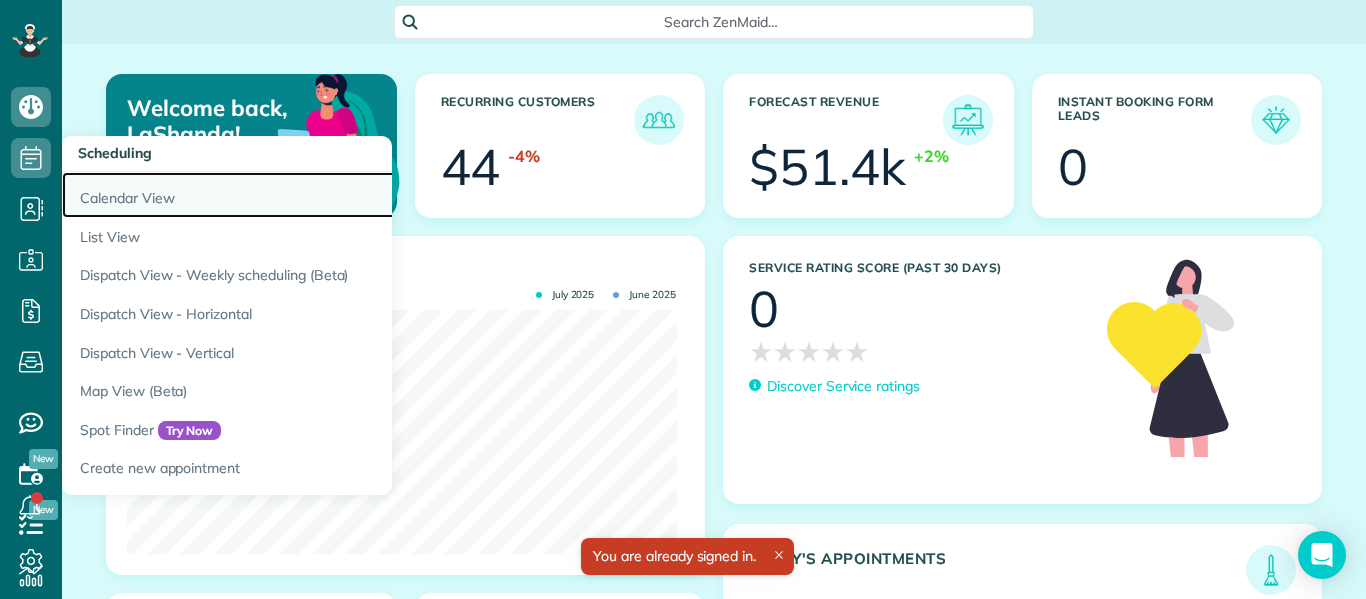 click on "Calendar View" at bounding box center (312, 195) 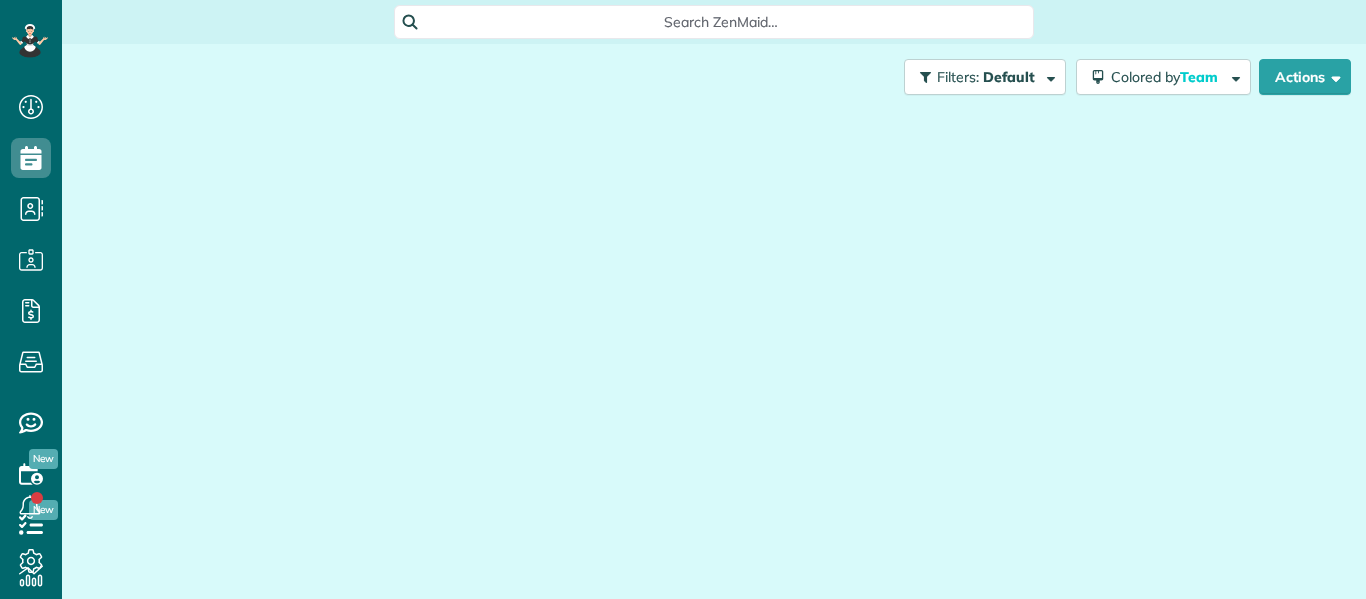scroll, scrollTop: 0, scrollLeft: 0, axis: both 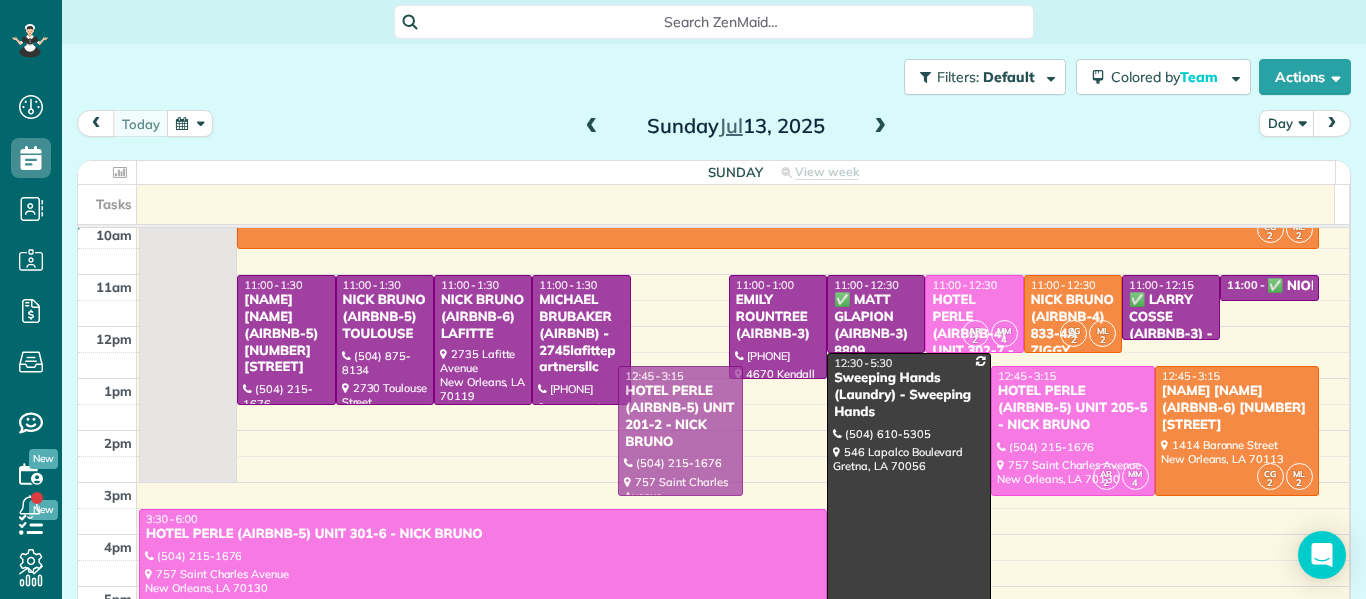 drag, startPoint x: 666, startPoint y: 348, endPoint x: 682, endPoint y: 439, distance: 92.39589 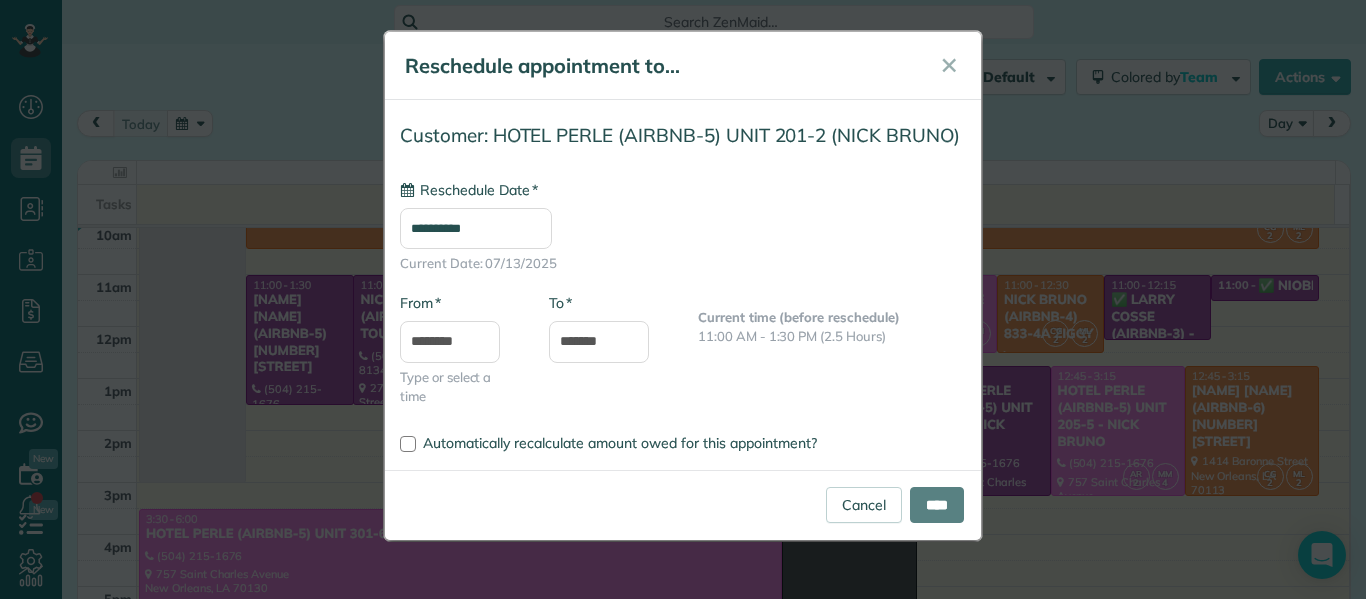 type on "**********" 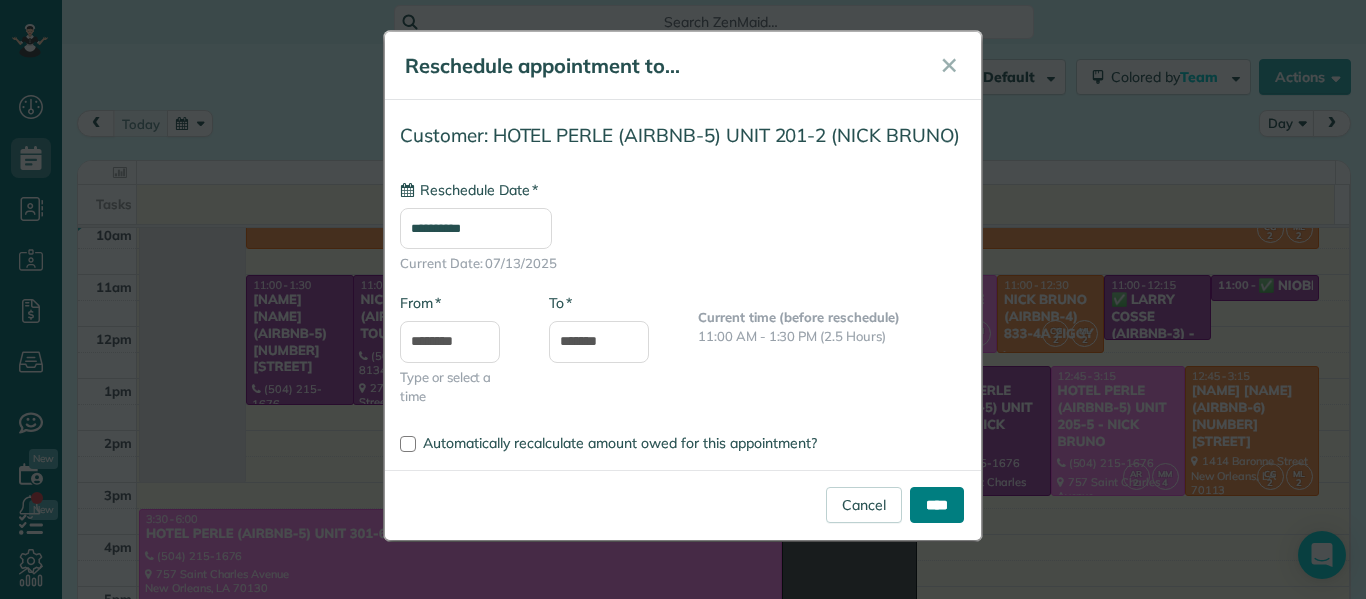 click on "****" at bounding box center (937, 505) 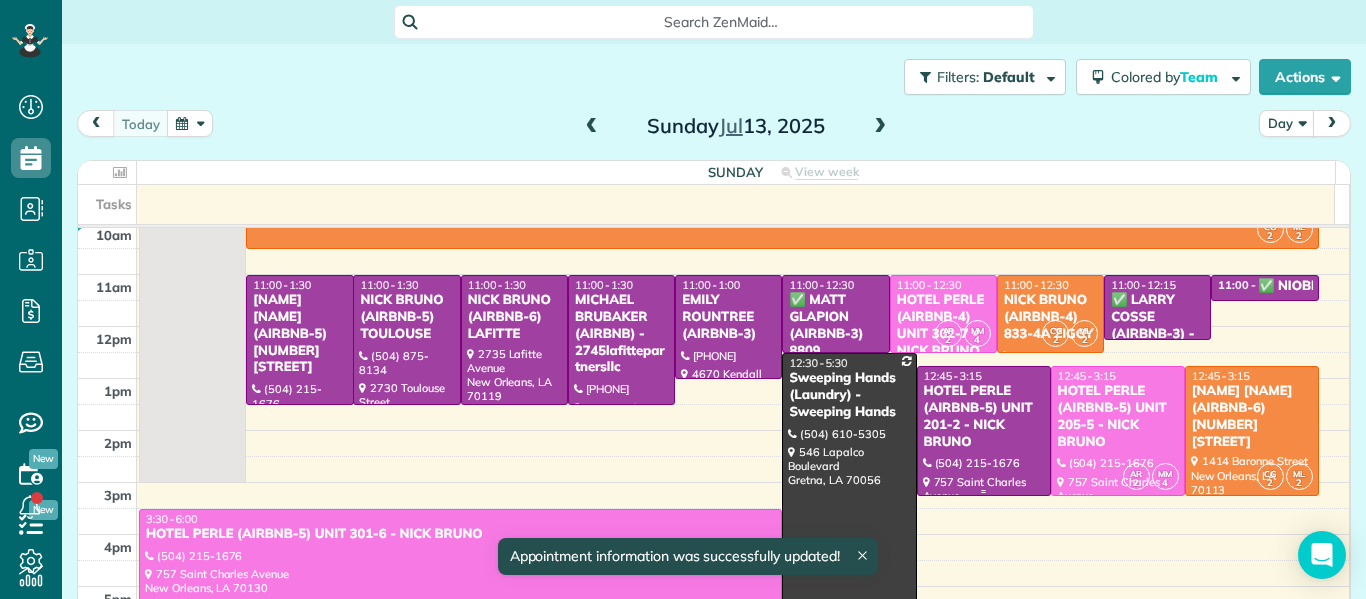 click at bounding box center [984, 431] 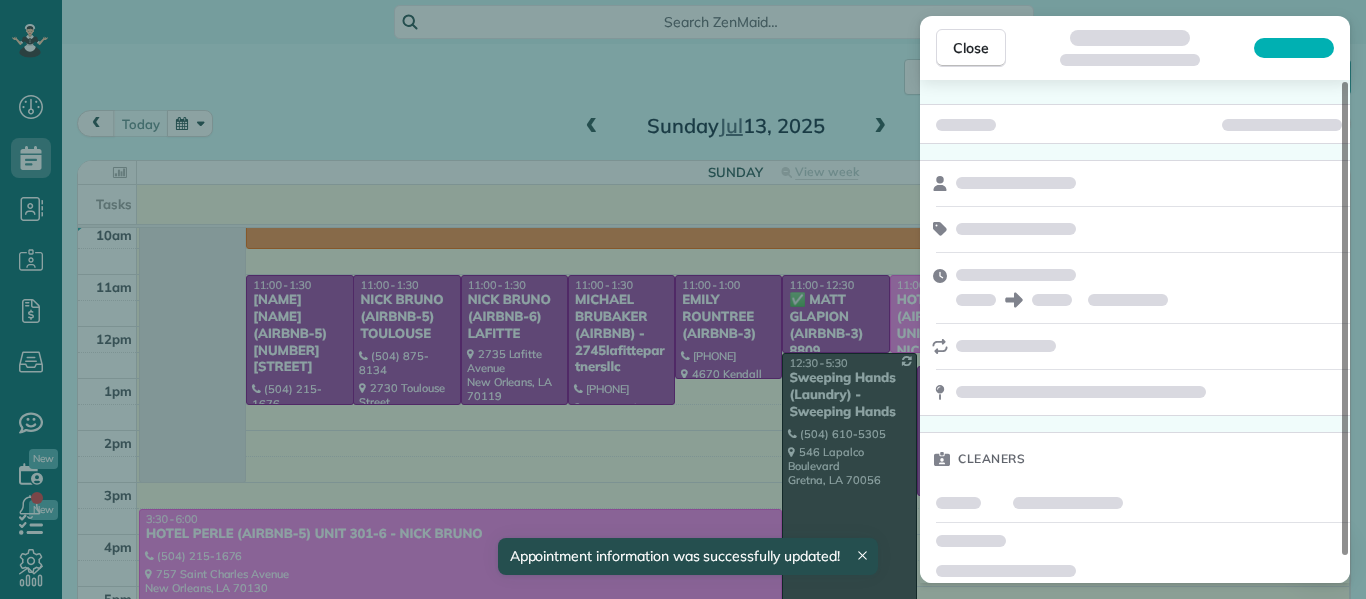 scroll, scrollTop: 28, scrollLeft: 0, axis: vertical 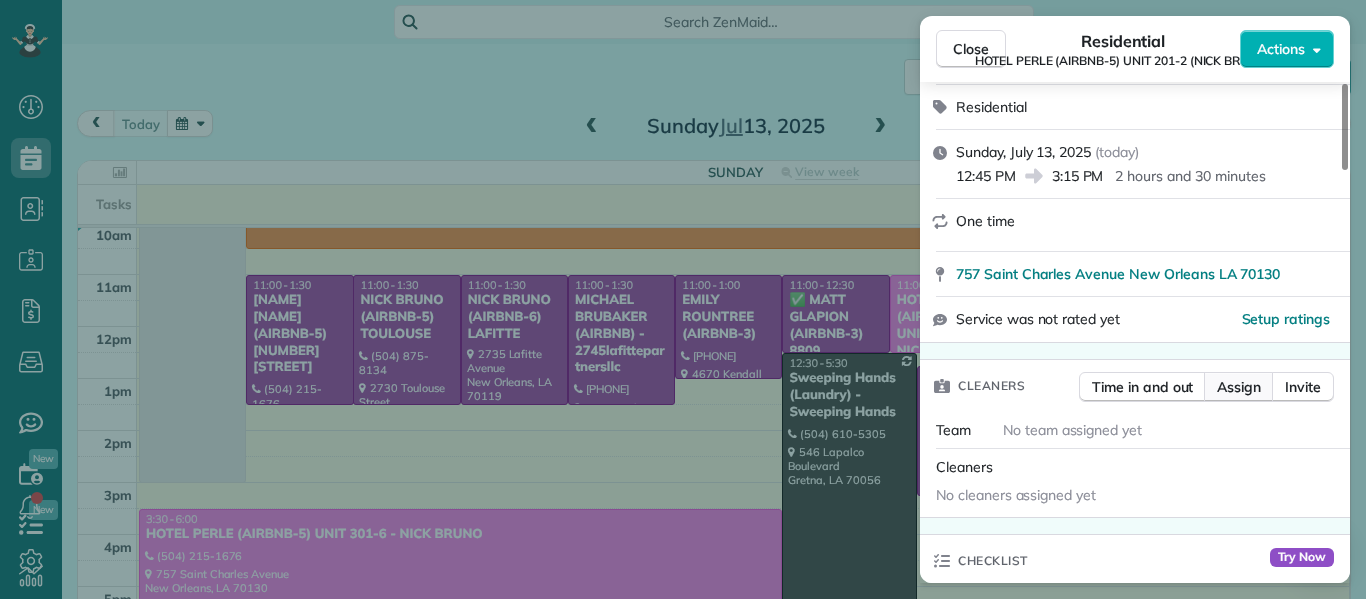 click on "Assign" at bounding box center [1239, 387] 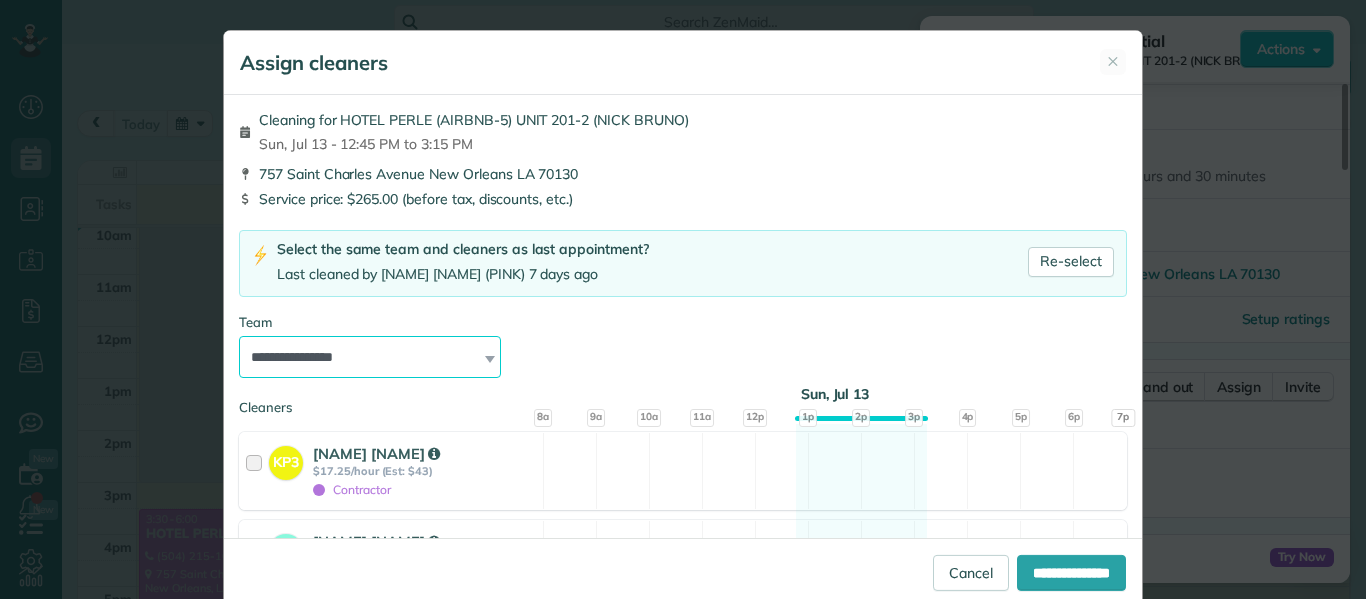 click on "**********" at bounding box center [370, 357] 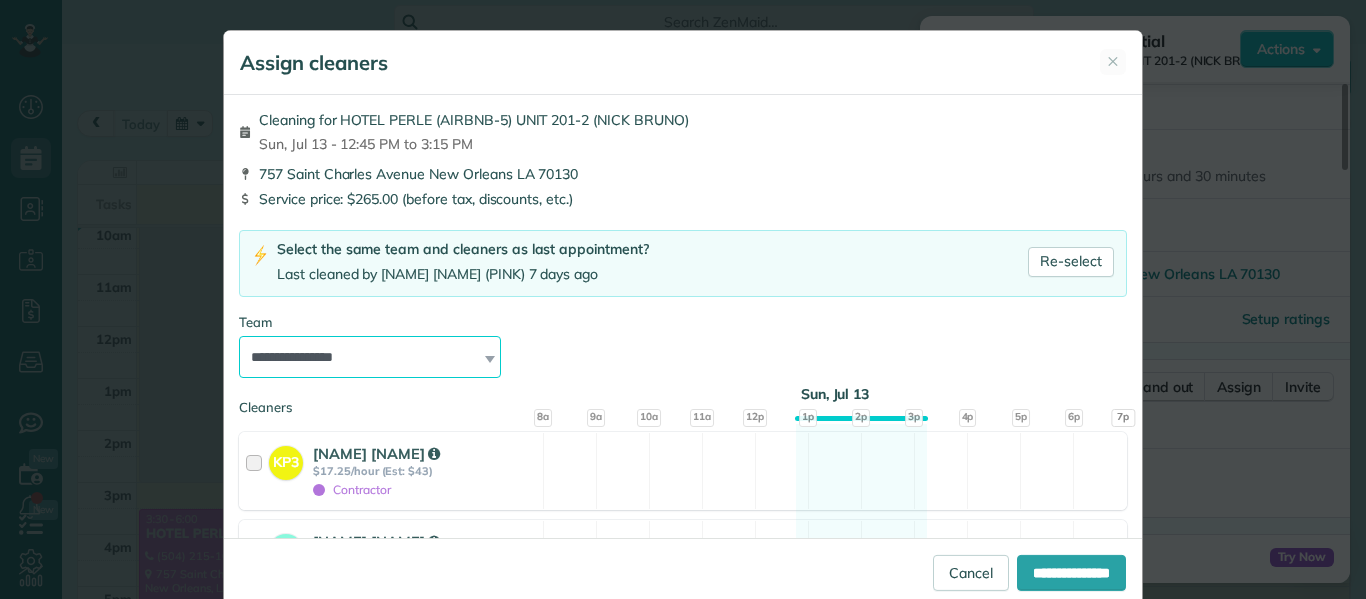select on "*****" 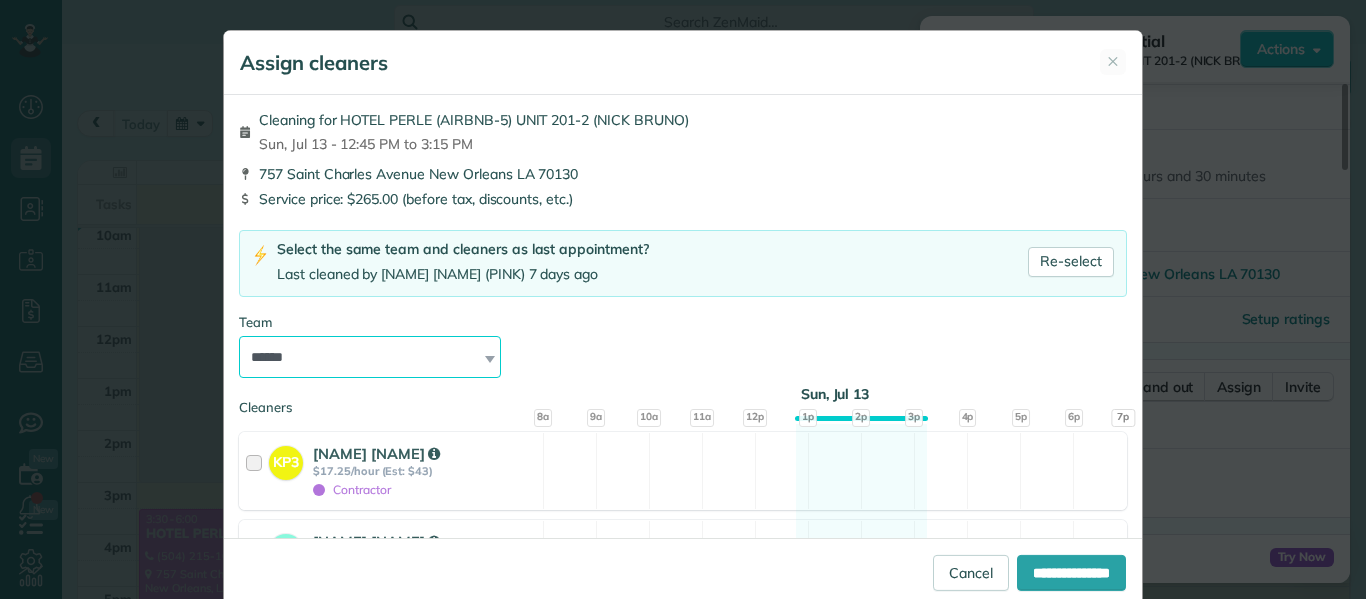 click on "**********" at bounding box center [370, 357] 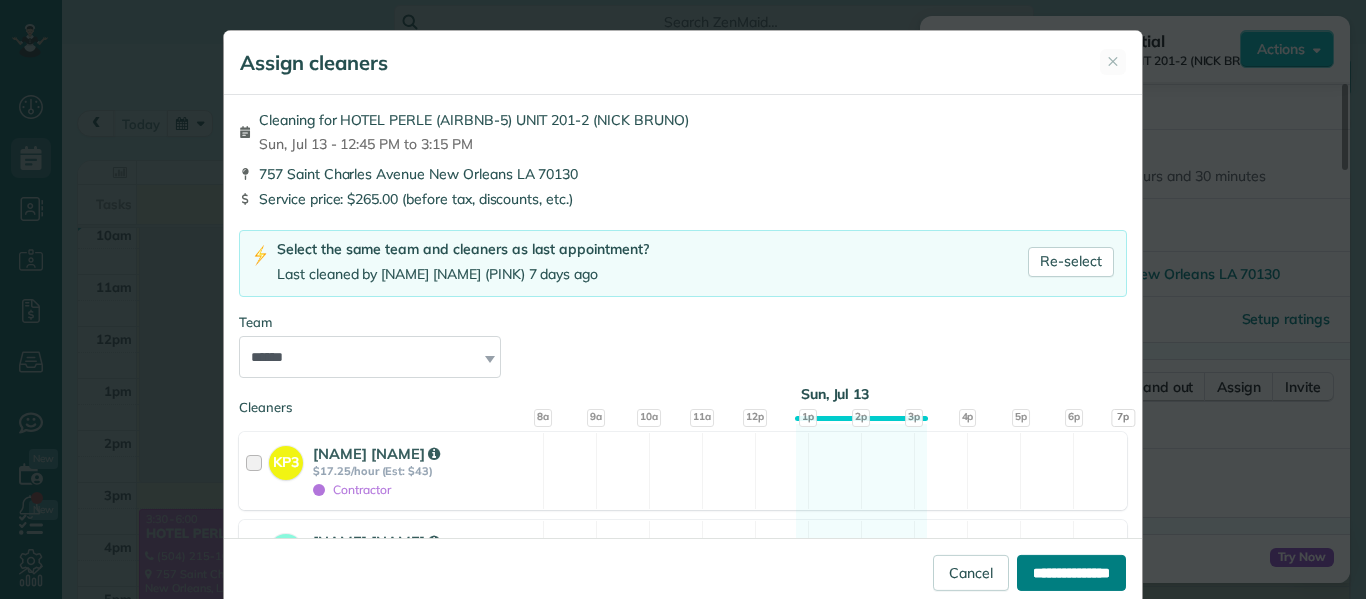 click on "**********" at bounding box center [1071, 573] 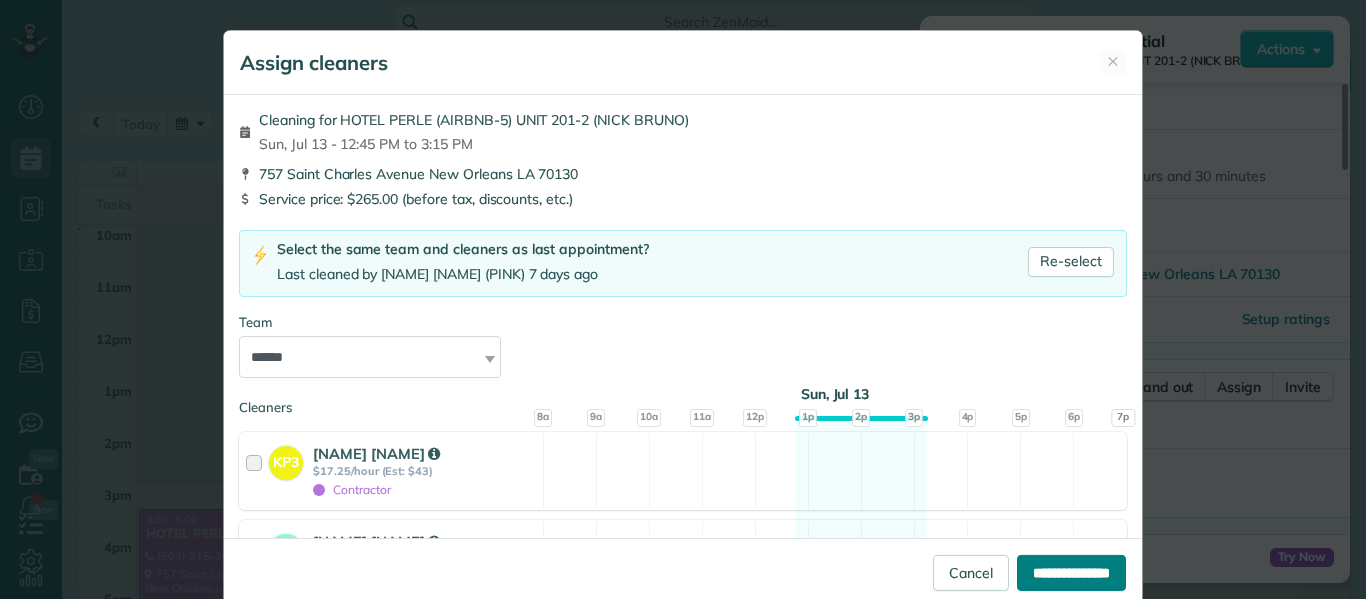 type on "**********" 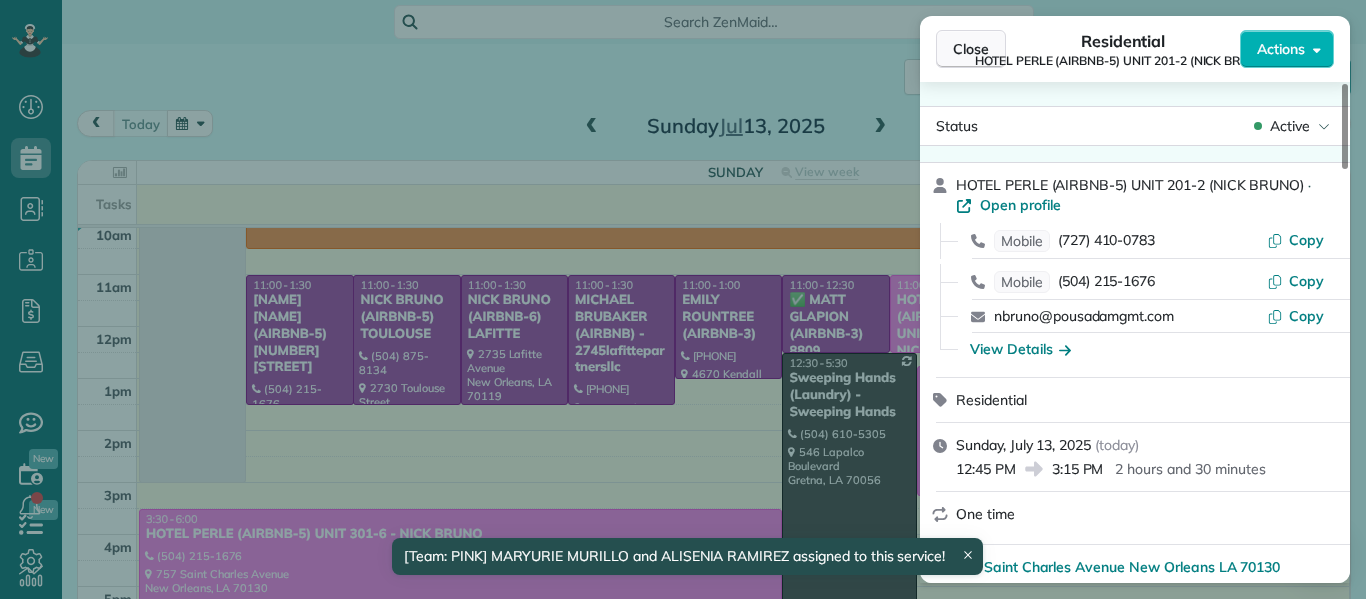 click on "Close" at bounding box center [971, 49] 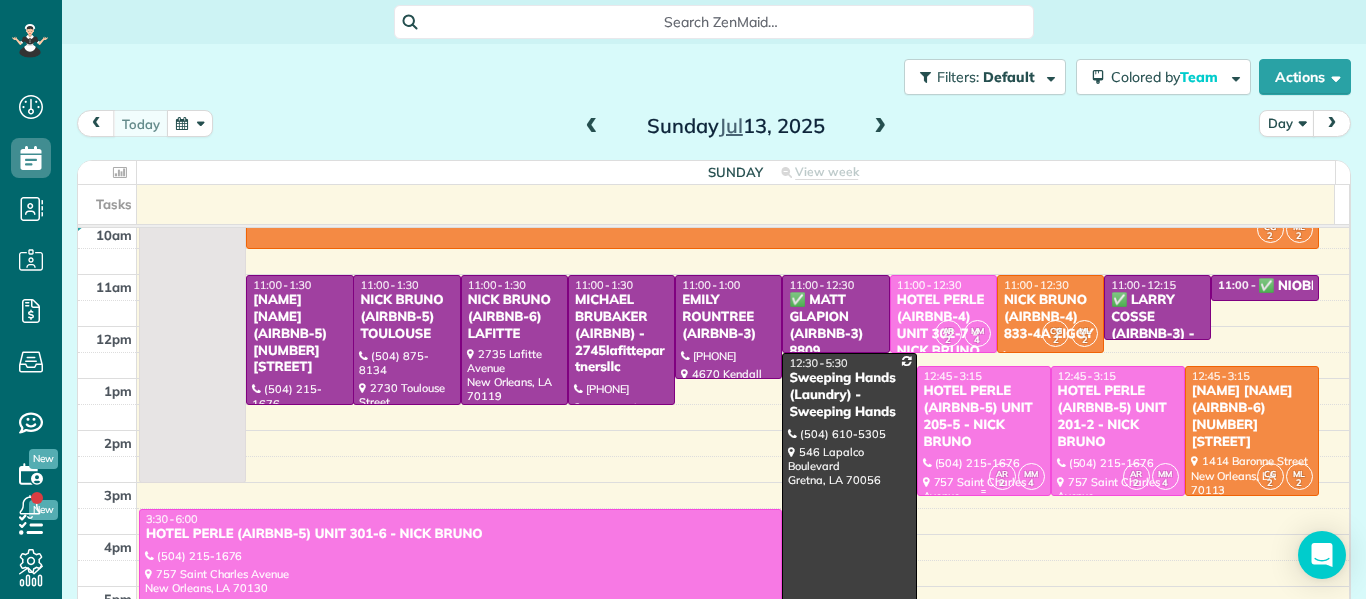 click on "HOTEL PERLE (AIRBNB-5) UNIT 205-5 - NICK BRUNO" at bounding box center [984, 417] 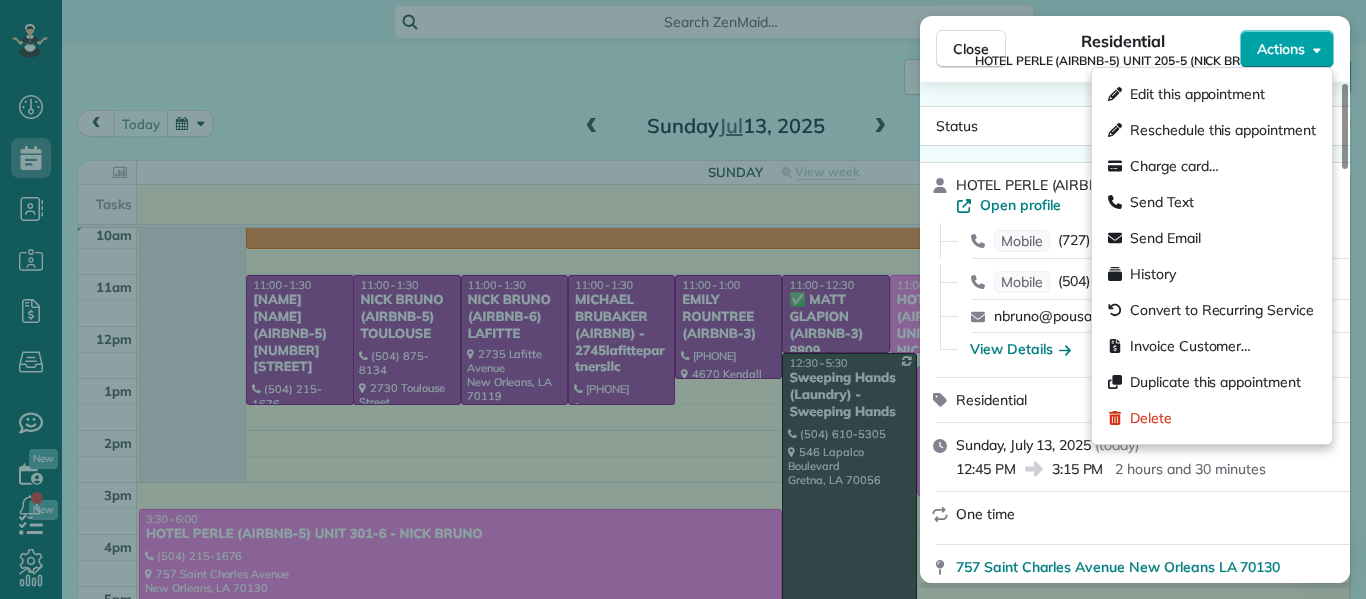 click on "Actions" at bounding box center (1287, 49) 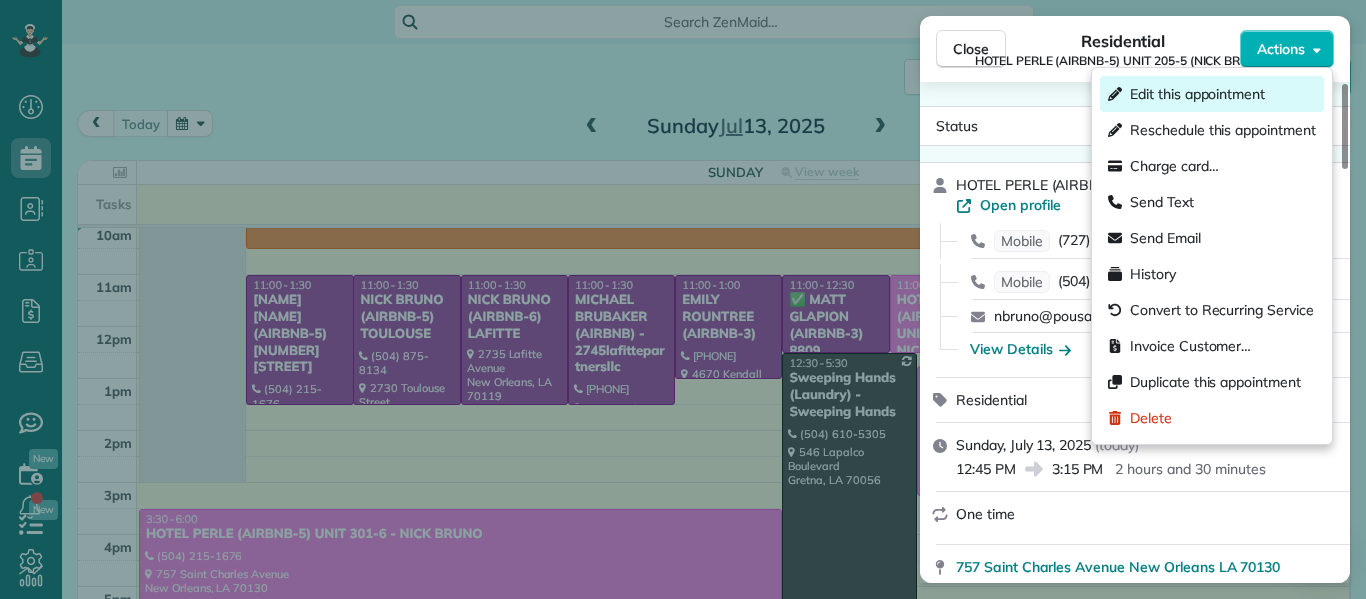 click on "Edit this appointment" at bounding box center (1197, 94) 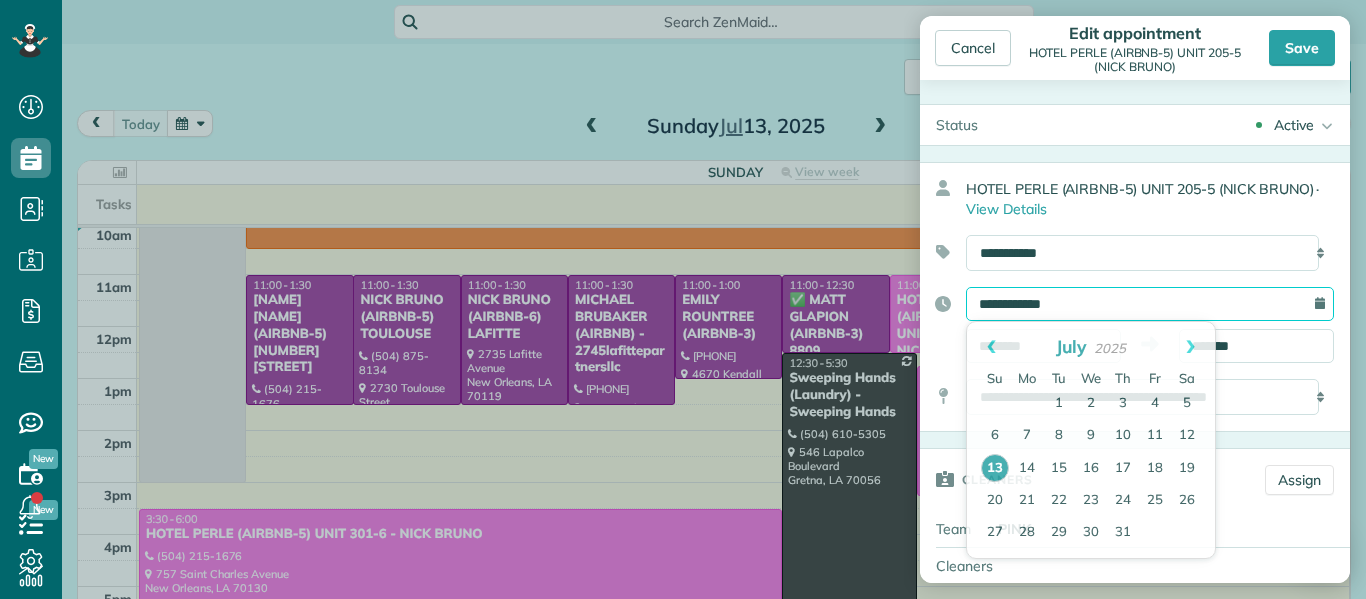 click on "**********" at bounding box center [1150, 304] 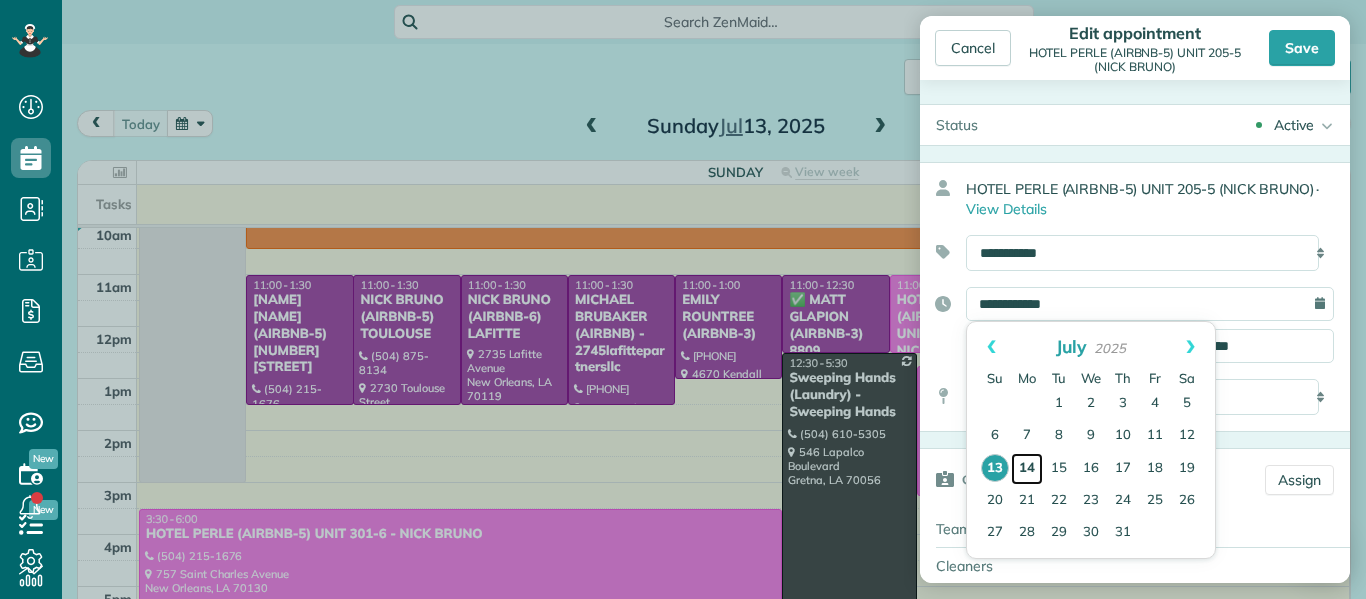 click on "14" at bounding box center (1027, 469) 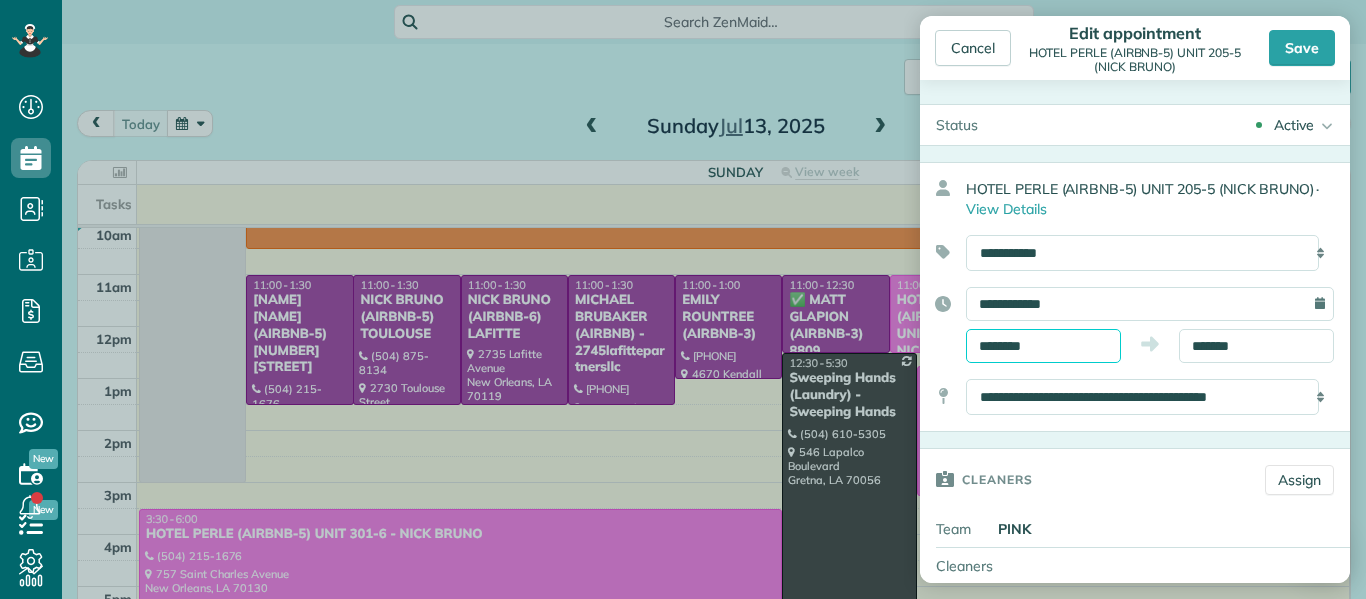click on "********" at bounding box center [1043, 346] 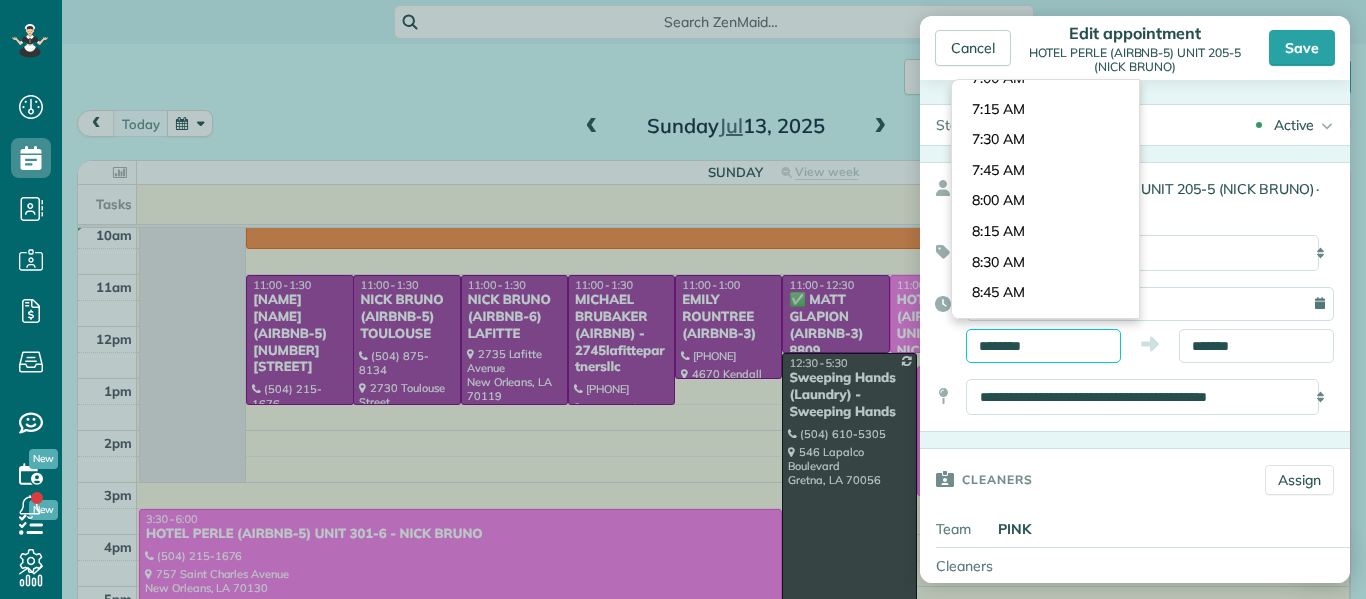 scroll, scrollTop: 838, scrollLeft: 0, axis: vertical 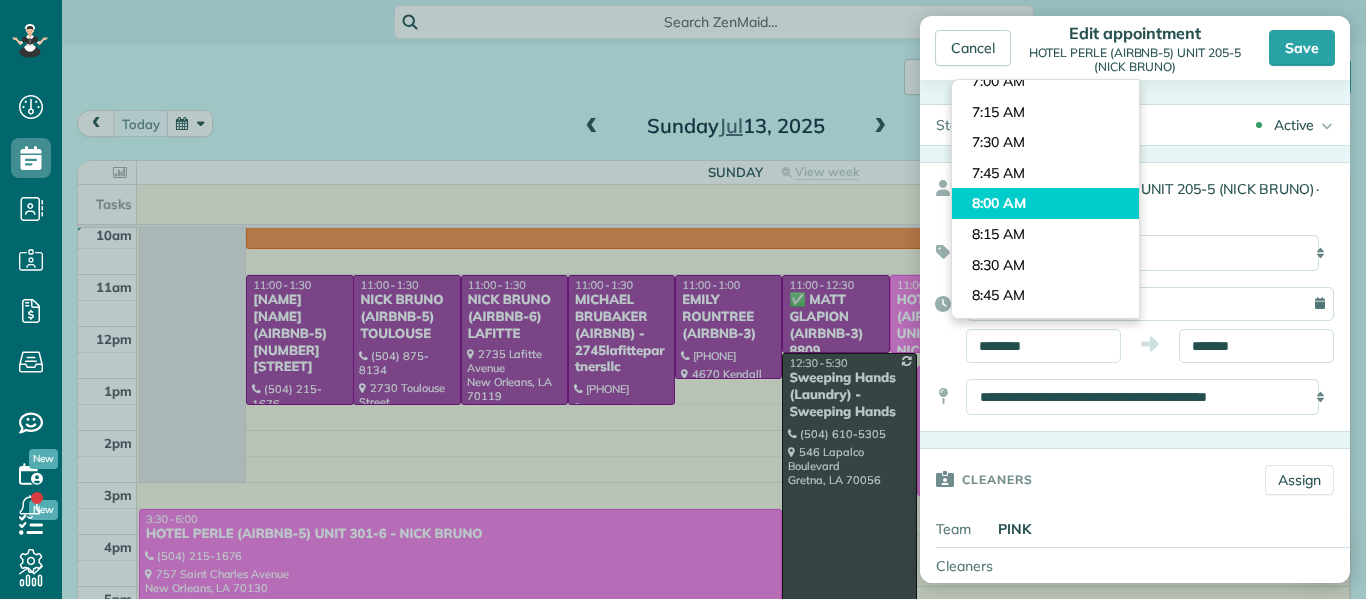 type on "*******" 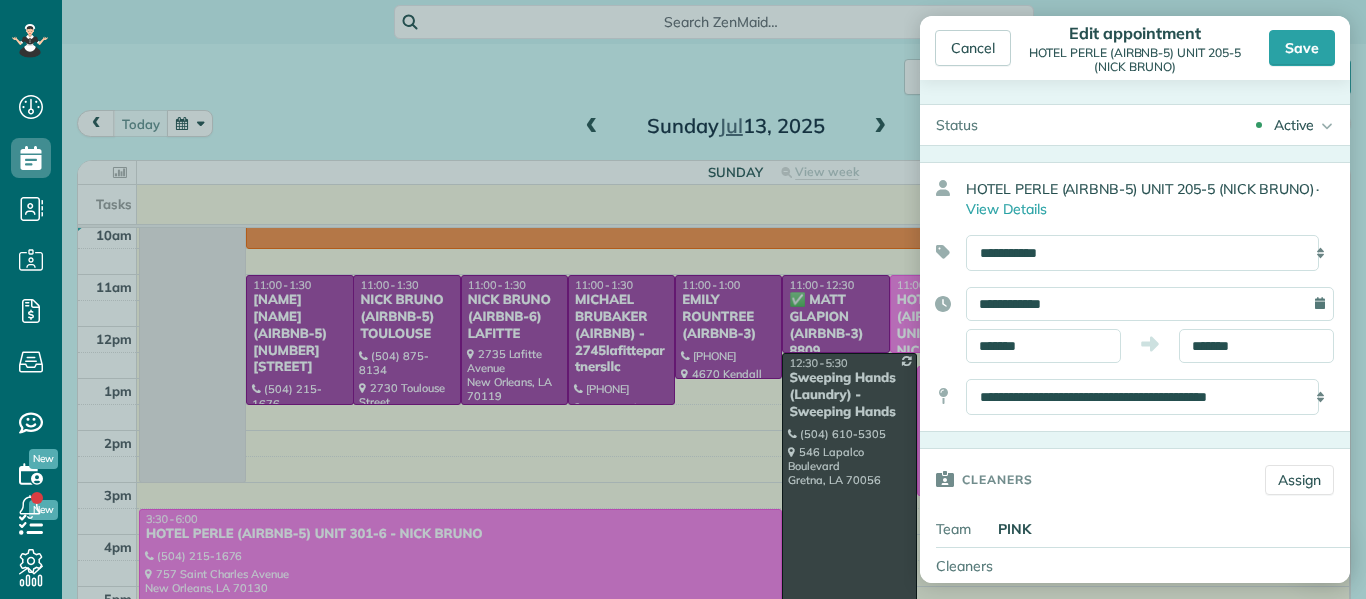 click on "Dashboard
Scheduling
Calendar View
List View
Dispatch View - Weekly scheduling (Beta)" at bounding box center [683, 299] 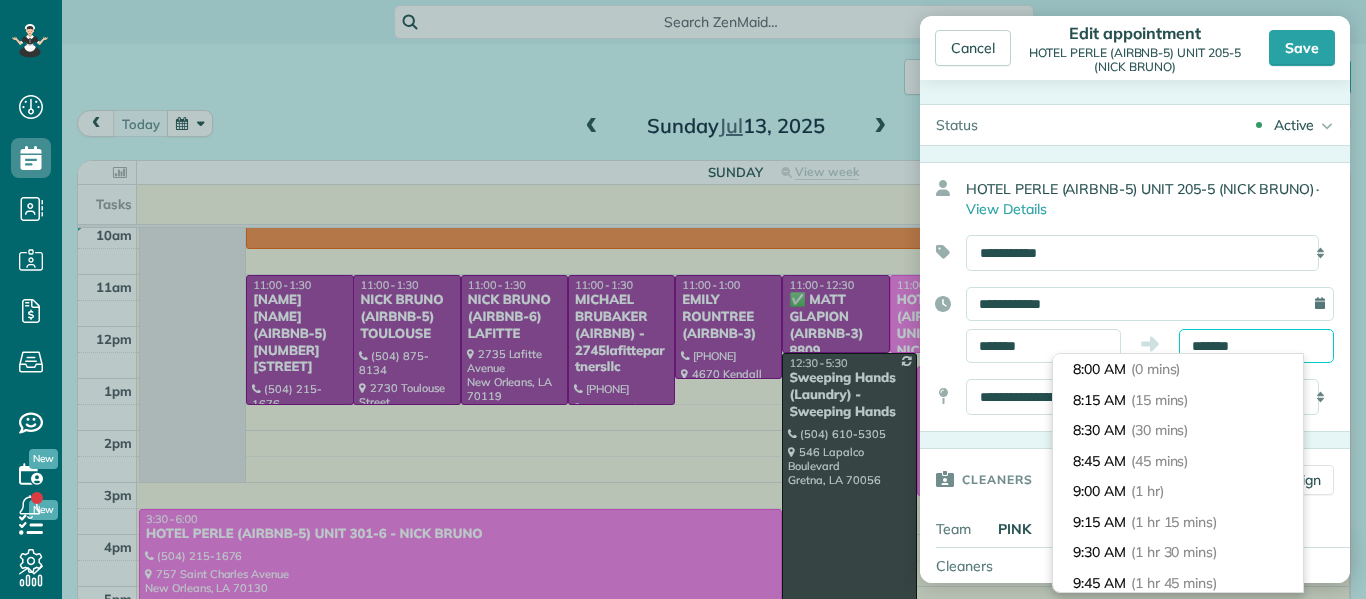 click on "*******" at bounding box center [1256, 346] 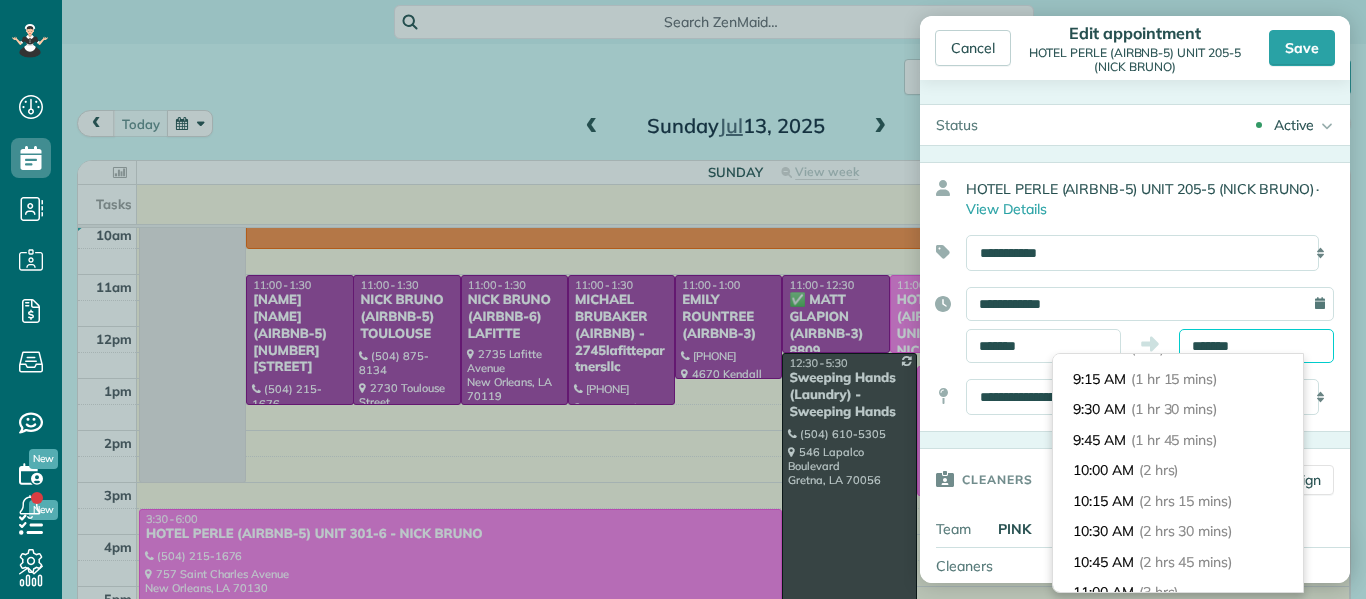 scroll, scrollTop: 131, scrollLeft: 0, axis: vertical 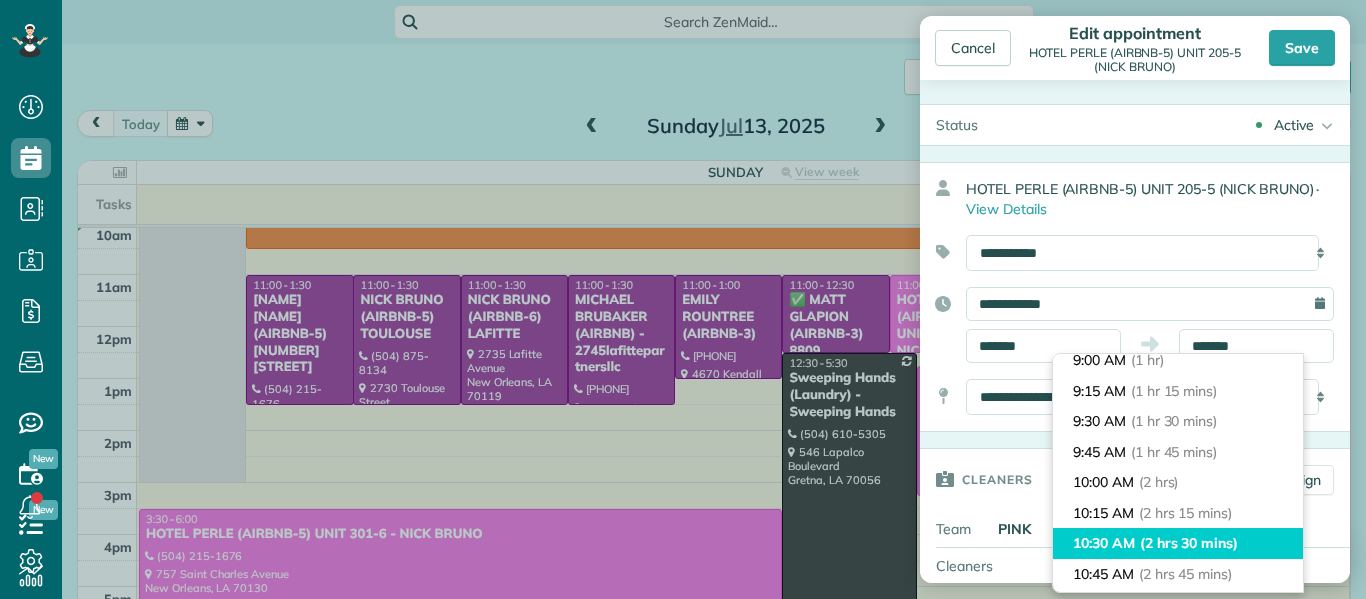type on "********" 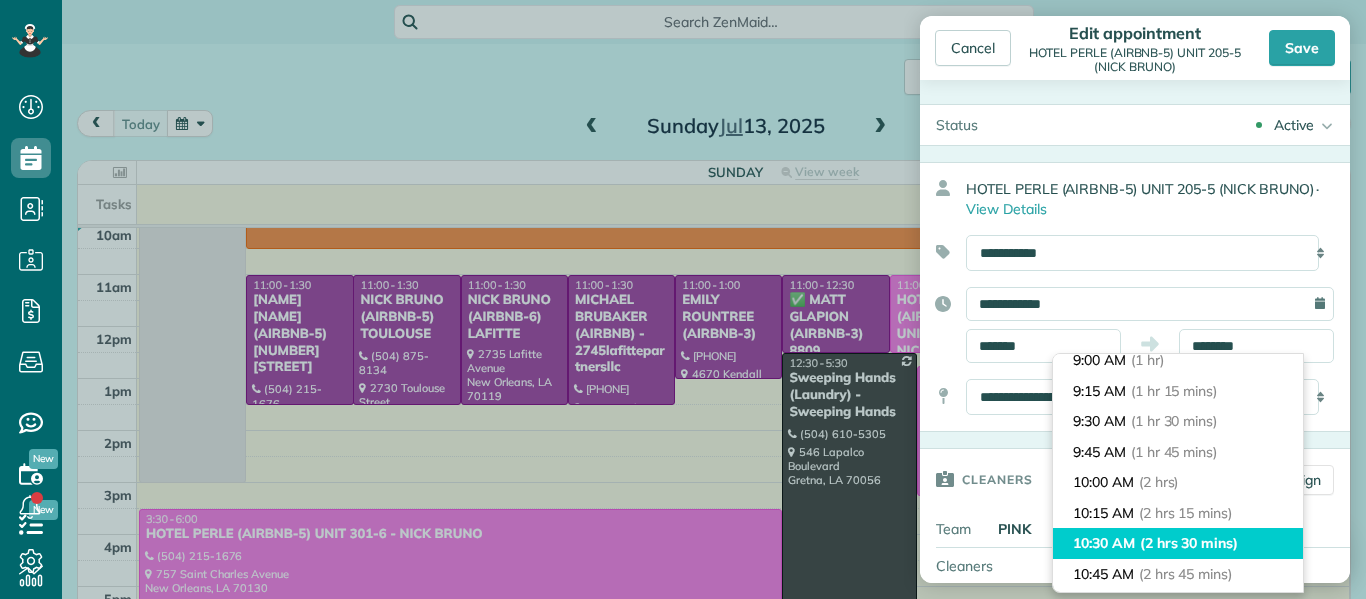 click on "(2 hrs 30 mins)" at bounding box center (1189, 543) 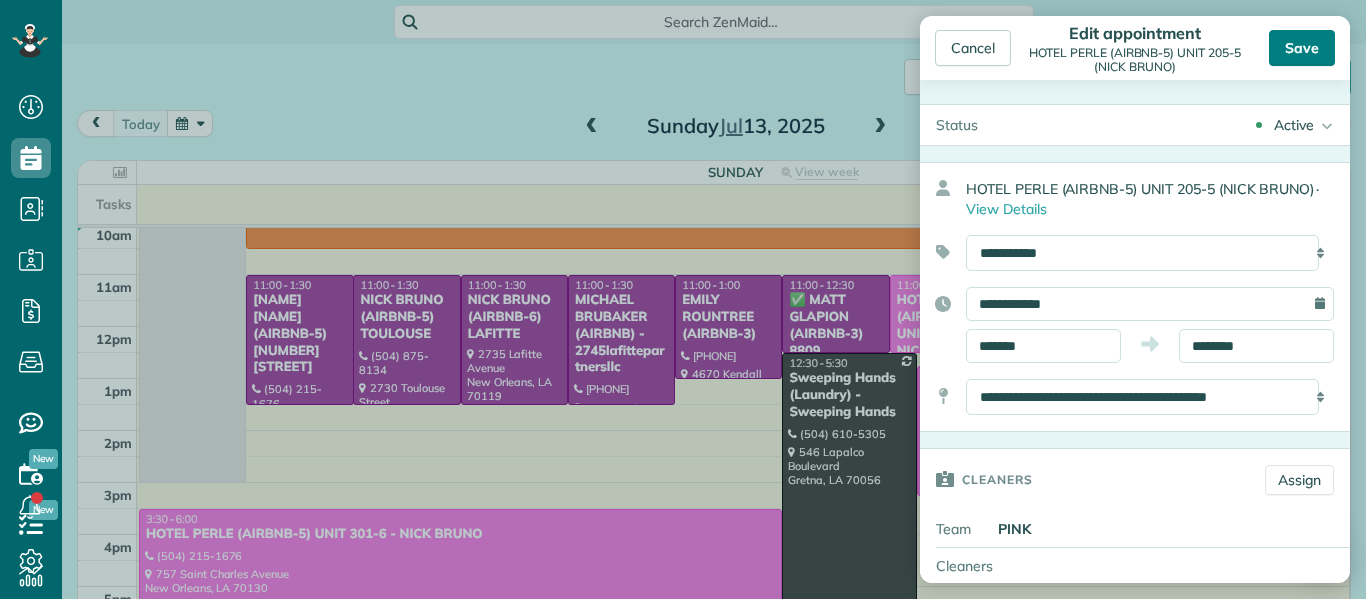 click on "Save" at bounding box center (1302, 48) 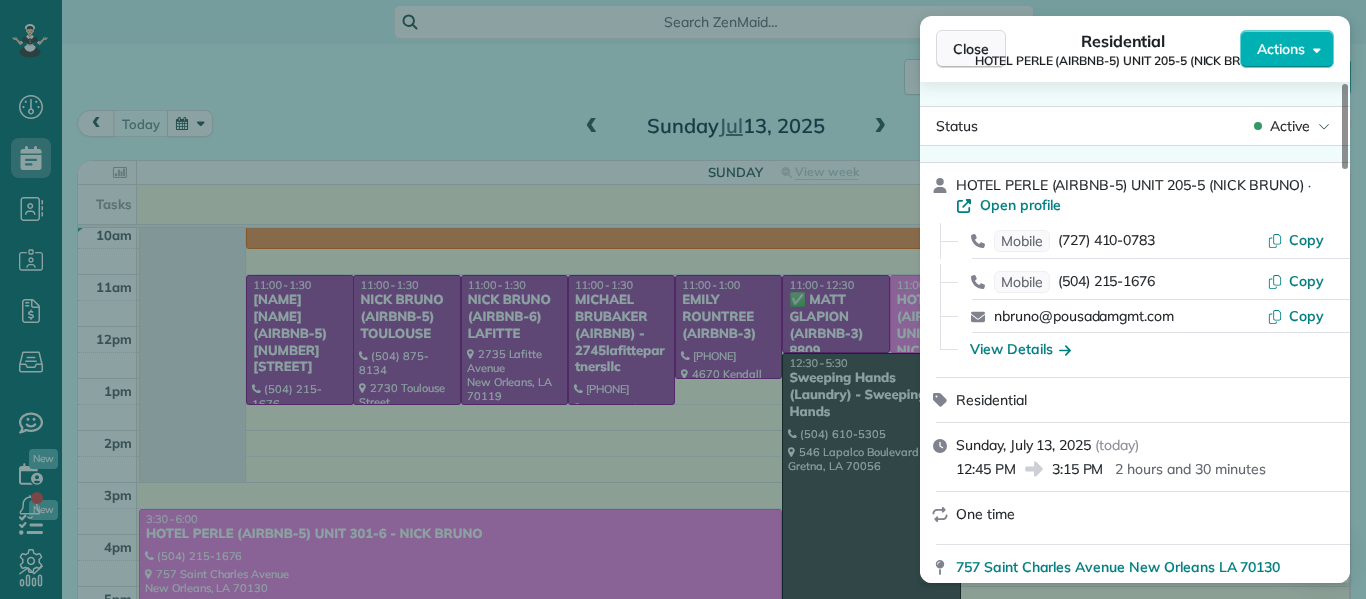 click on "Close" at bounding box center [971, 49] 